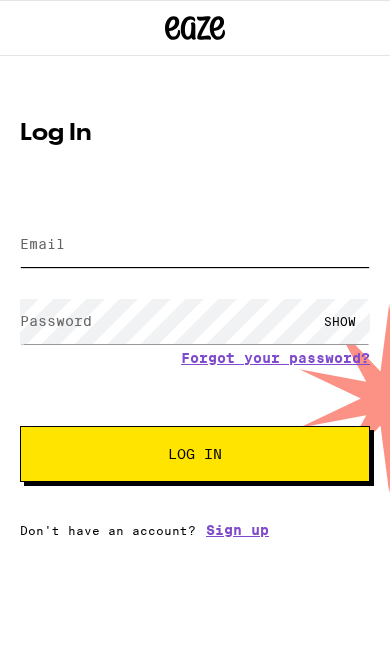 click on "Email" at bounding box center [195, 244] 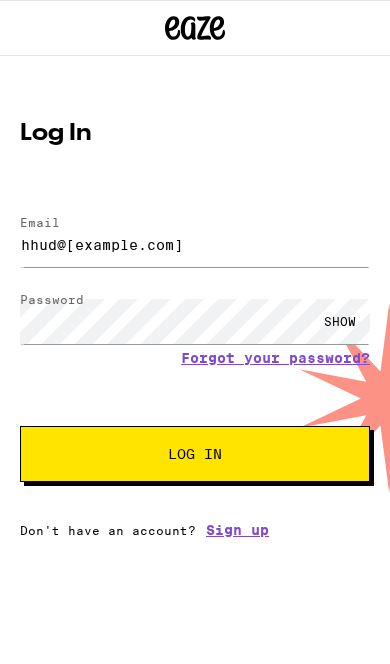 click on "Log In" at bounding box center (195, 454) 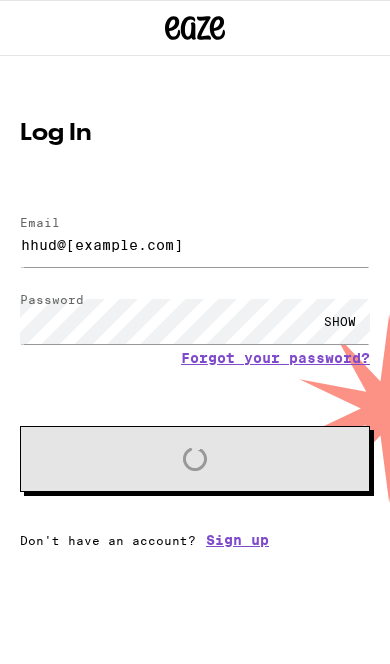 scroll, scrollTop: 0, scrollLeft: 0, axis: both 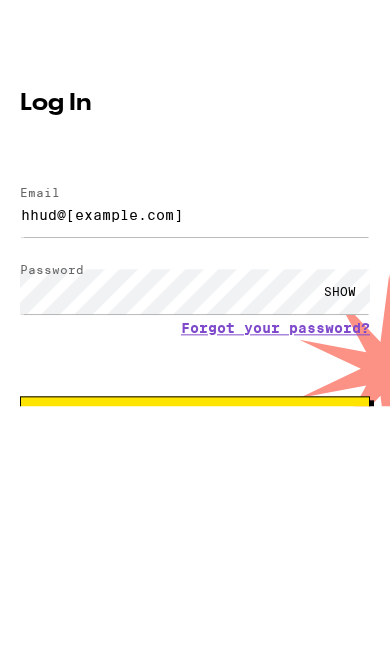 click on "SHOW" at bounding box center [340, 377] 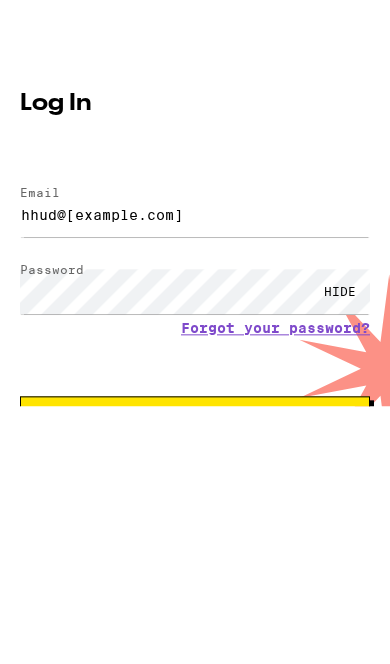 click on "Log In" at bounding box center (195, 510) 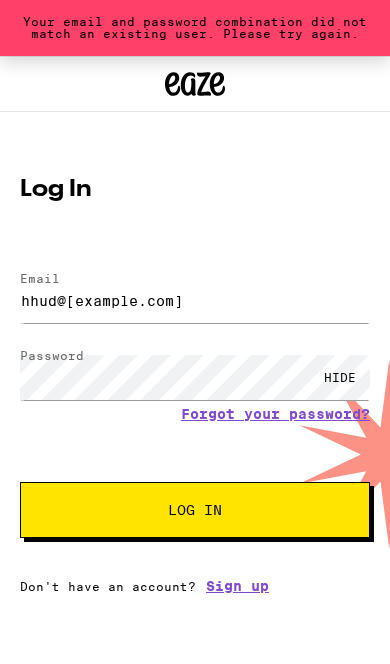 click on "Forgot your password?" at bounding box center (275, 414) 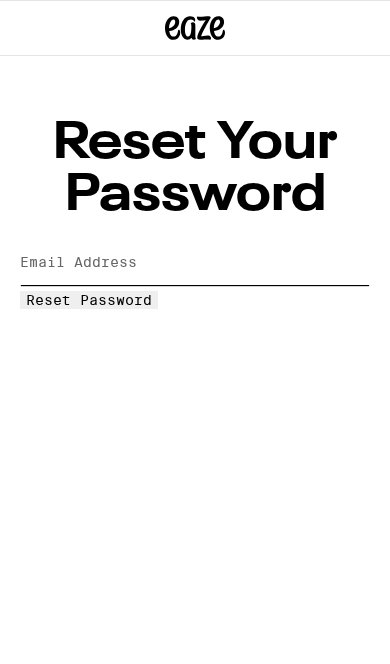 click on "Email Address" at bounding box center (195, 262) 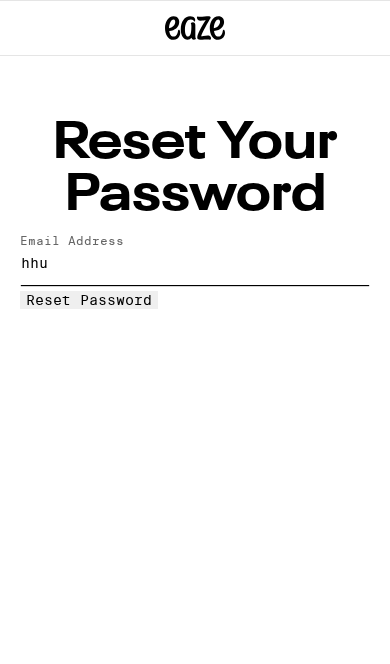 type on "hhud" 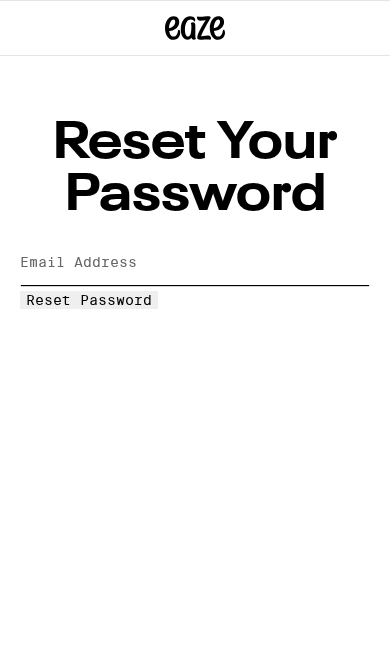 type on "[EMAIL]" 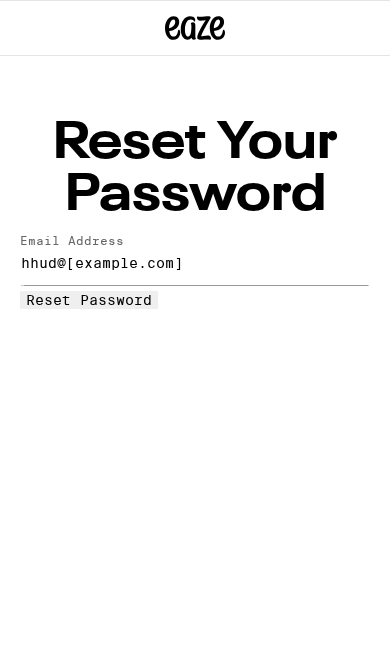 click on "Reset Password" at bounding box center [89, 300] 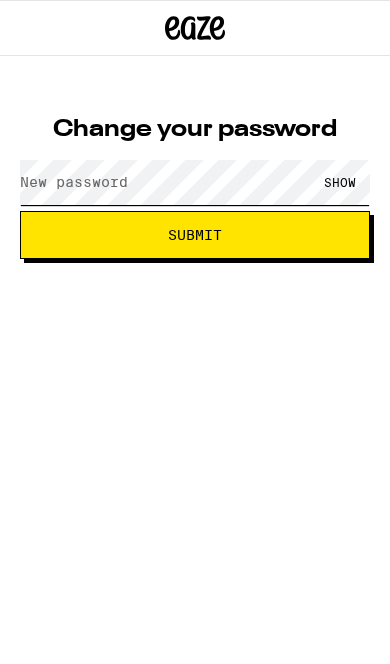 scroll, scrollTop: 0, scrollLeft: 0, axis: both 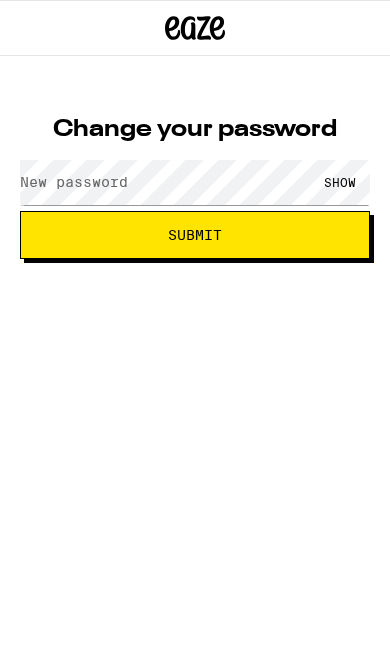 click on "SHOW" at bounding box center (340, 182) 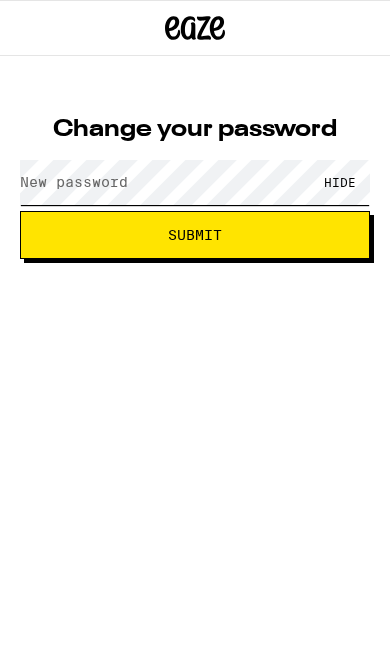 scroll, scrollTop: 0, scrollLeft: 0, axis: both 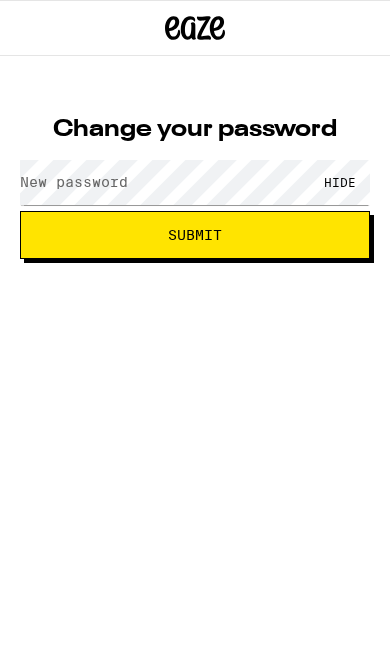 click on "New password" at bounding box center [74, 182] 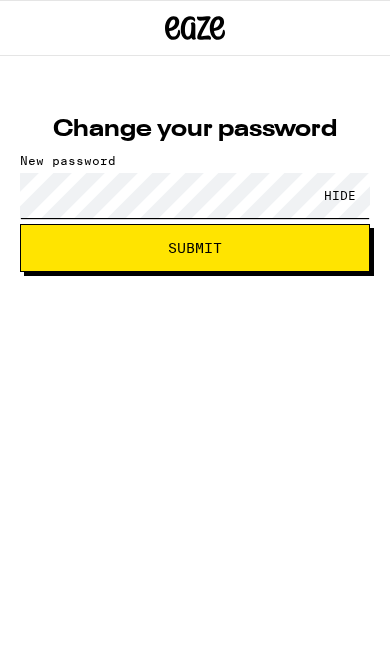 scroll, scrollTop: 0, scrollLeft: 0, axis: both 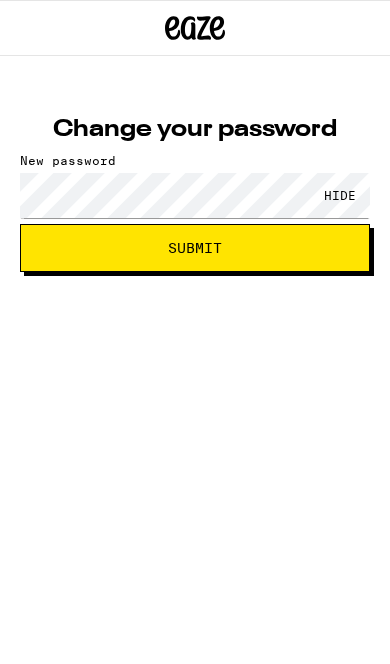 click on "Submit" at bounding box center (195, 248) 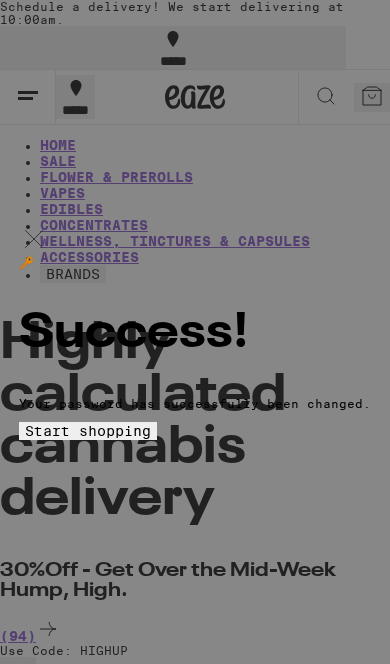 click on "Start shopping" at bounding box center [88, 431] 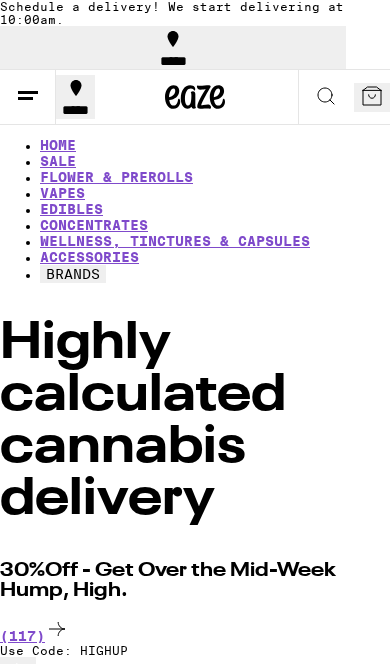 scroll, scrollTop: 0, scrollLeft: 2286, axis: horizontal 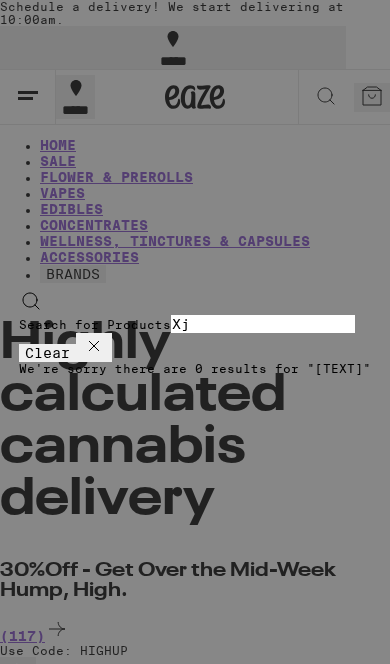 type on "X" 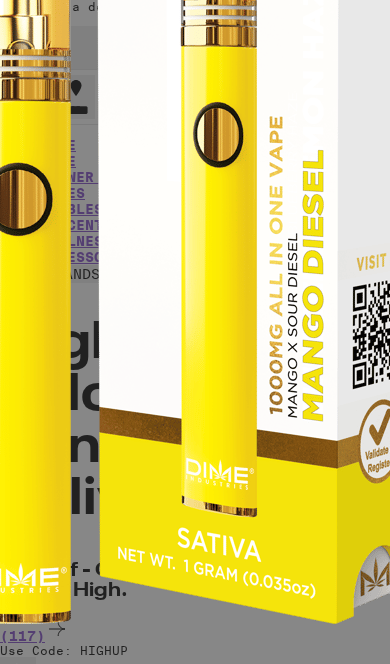 type on "13" 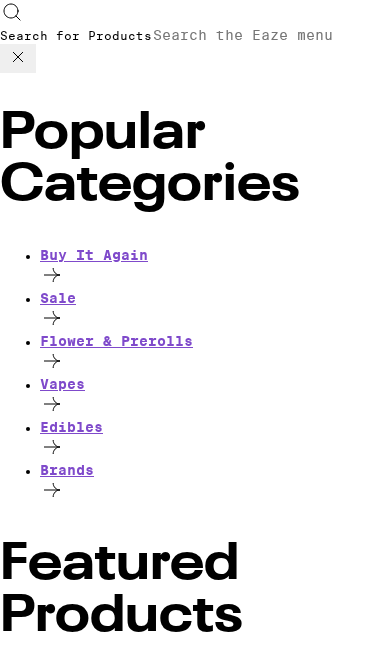 click on "Search for Products" at bounding box center (244, 35) 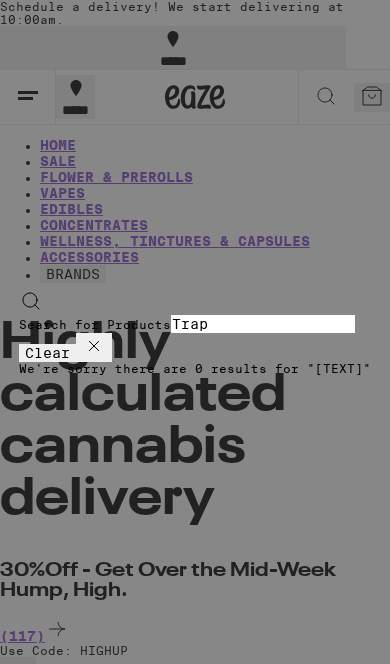 type on "Trap" 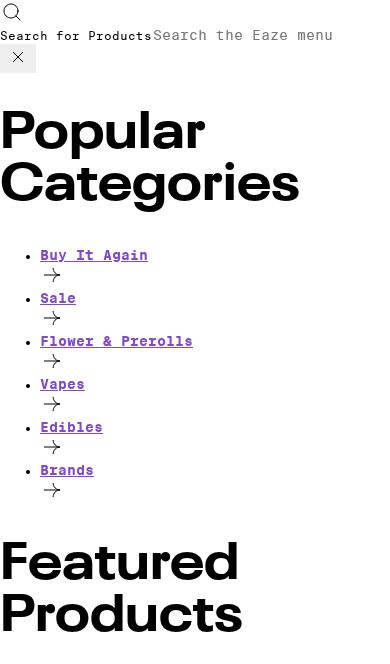 click on "Popular Categories Buy It Again Sale Flower & Prerolls Vapes Edibles Brands" at bounding box center (195, 306) 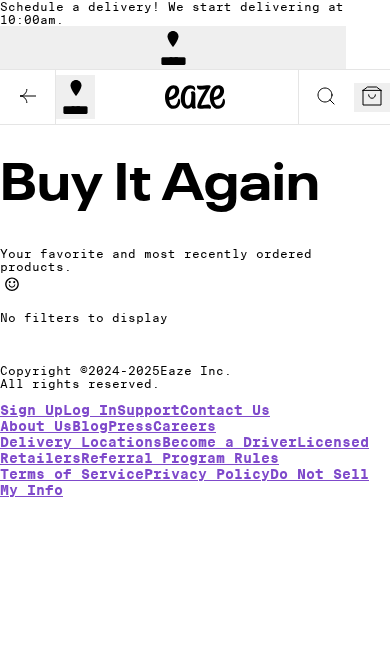 click 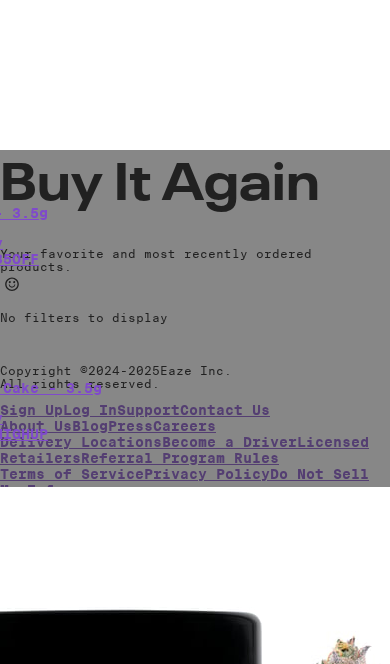 scroll, scrollTop: 151, scrollLeft: 0, axis: vertical 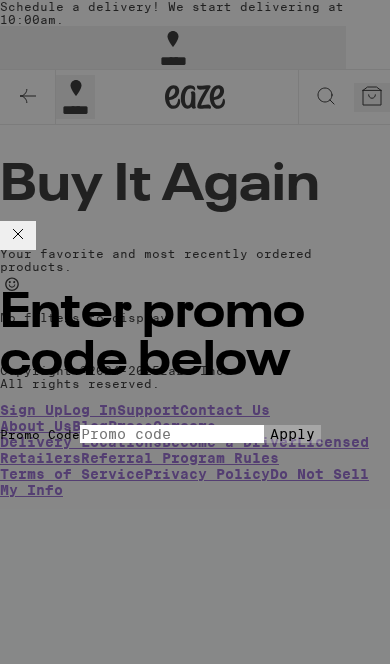 click 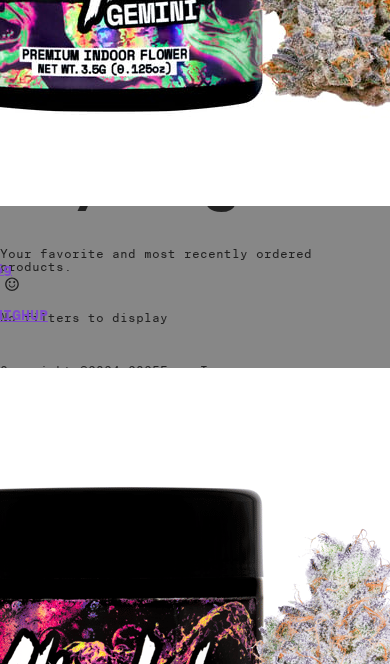 click at bounding box center [-87, -3679] 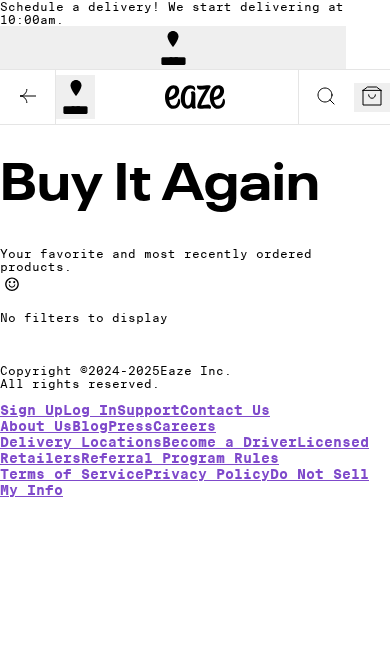 click 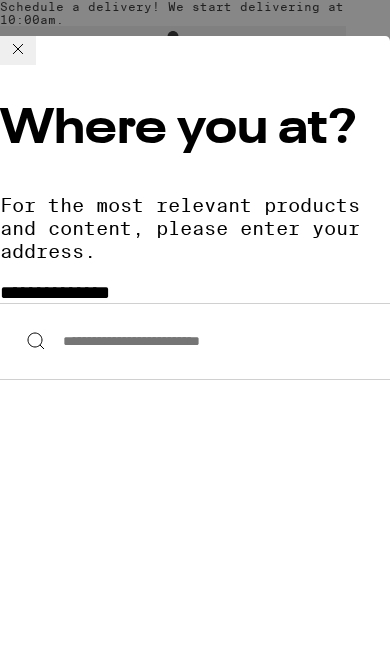 click at bounding box center [18, 50] 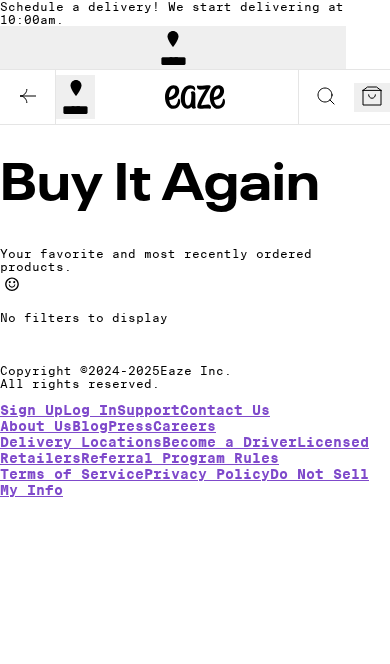 click 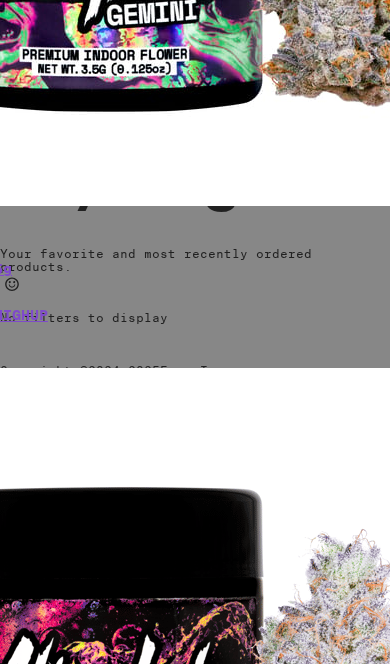 click 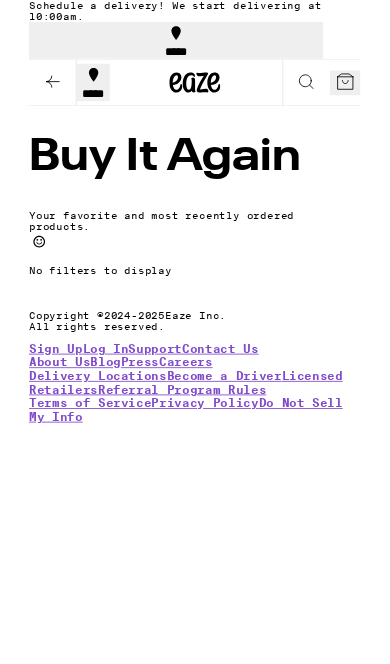 scroll, scrollTop: 258, scrollLeft: 0, axis: vertical 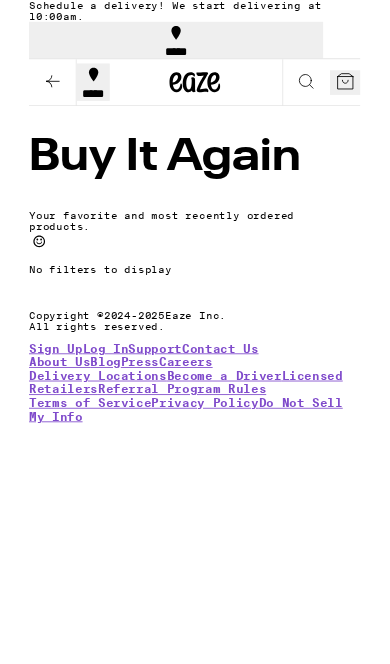 click on "Log In" at bounding box center [90, 410] 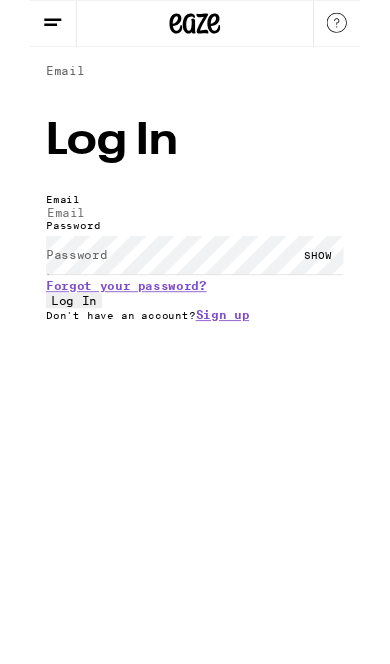 scroll, scrollTop: 0, scrollLeft: 0, axis: both 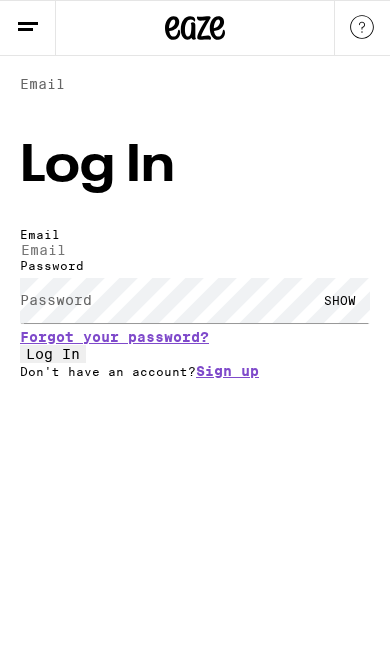 click on "Email" at bounding box center [42, 84] 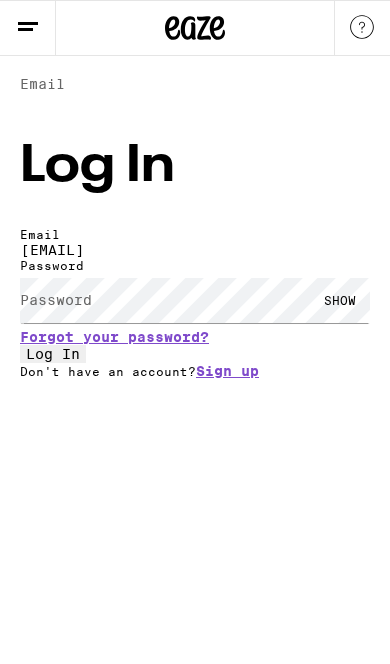 click on "Log In" at bounding box center [53, 354] 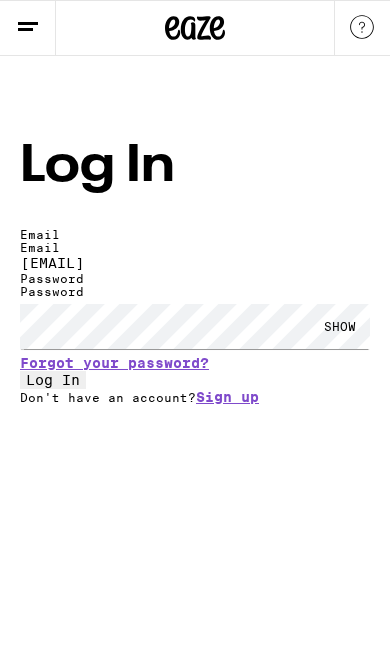 click on "SHOW" at bounding box center [340, 326] 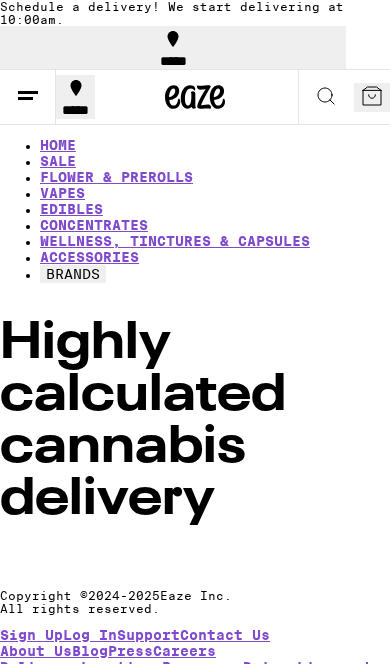 click at bounding box center [195, 561] 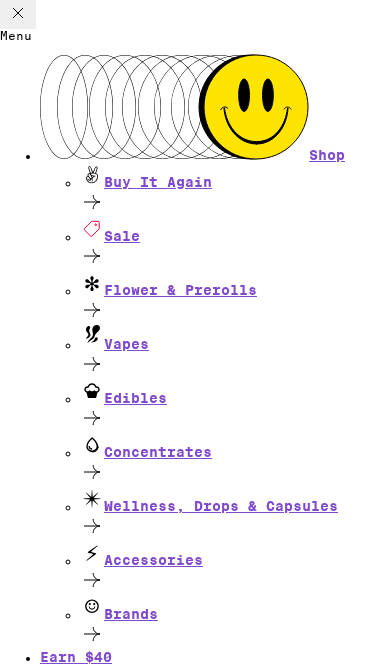 click at bounding box center [195, 54] 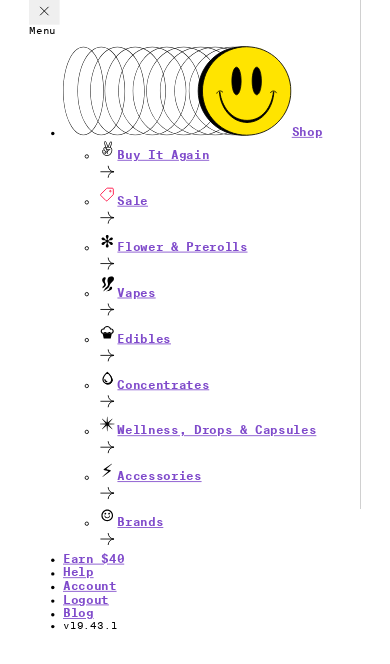 scroll, scrollTop: 76, scrollLeft: 0, axis: vertical 